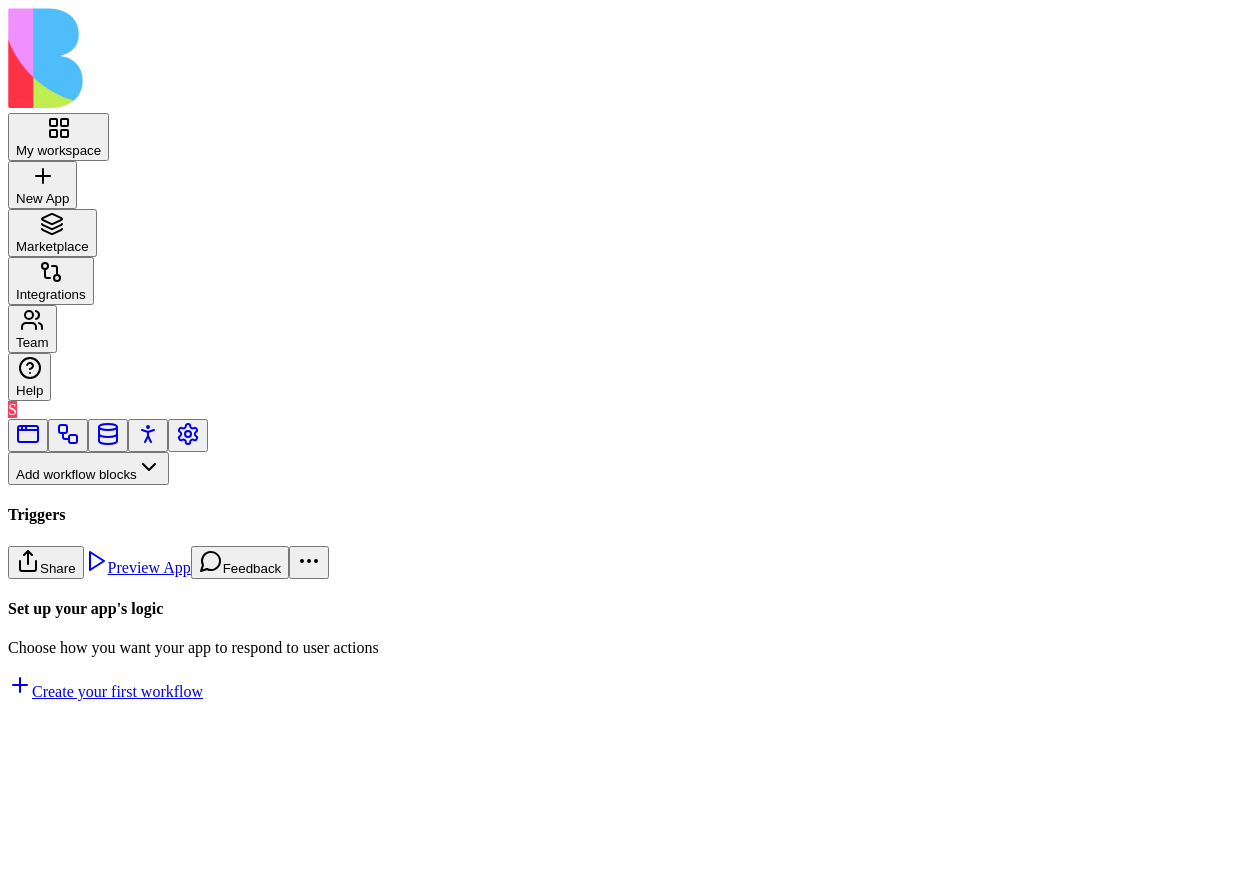 scroll, scrollTop: 0, scrollLeft: 0, axis: both 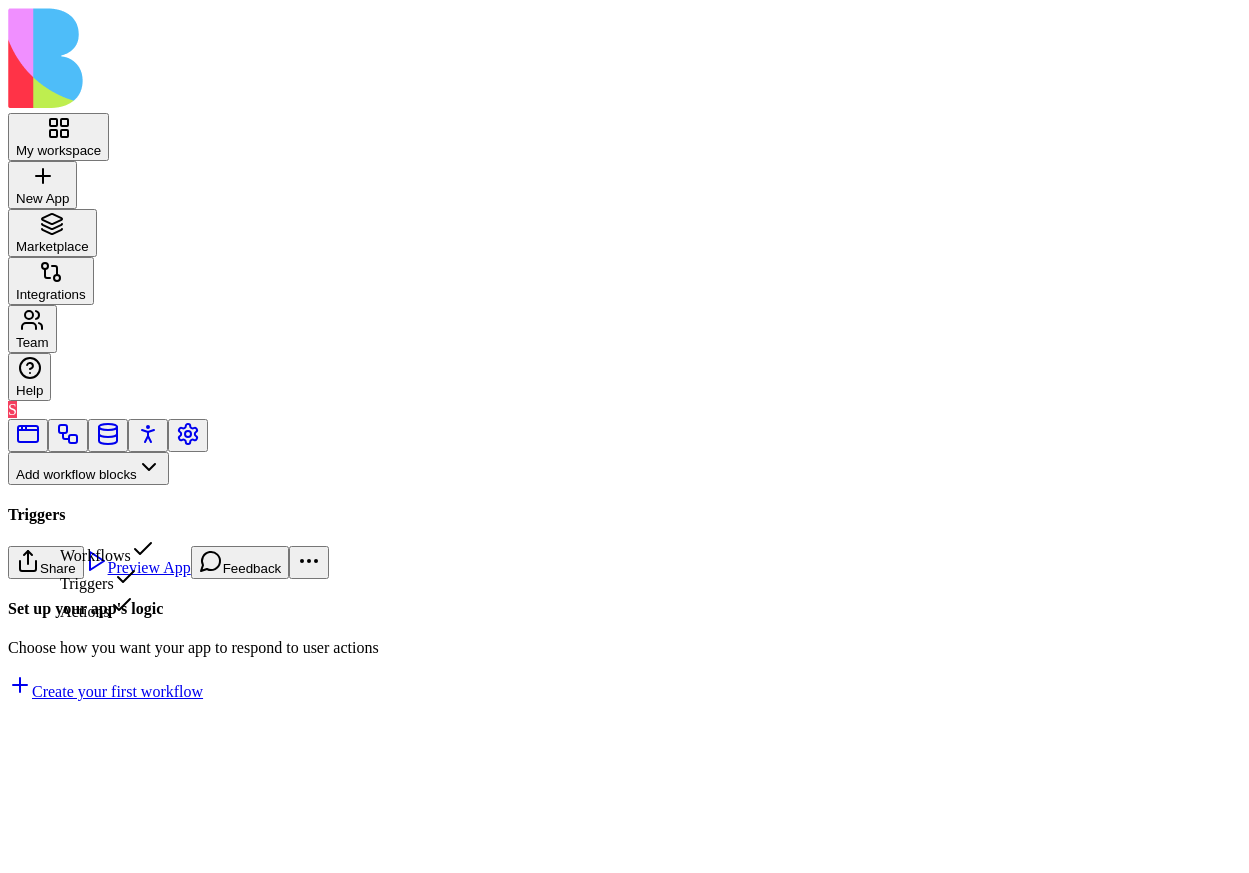click on "Triggers" at bounding box center (107, 579) 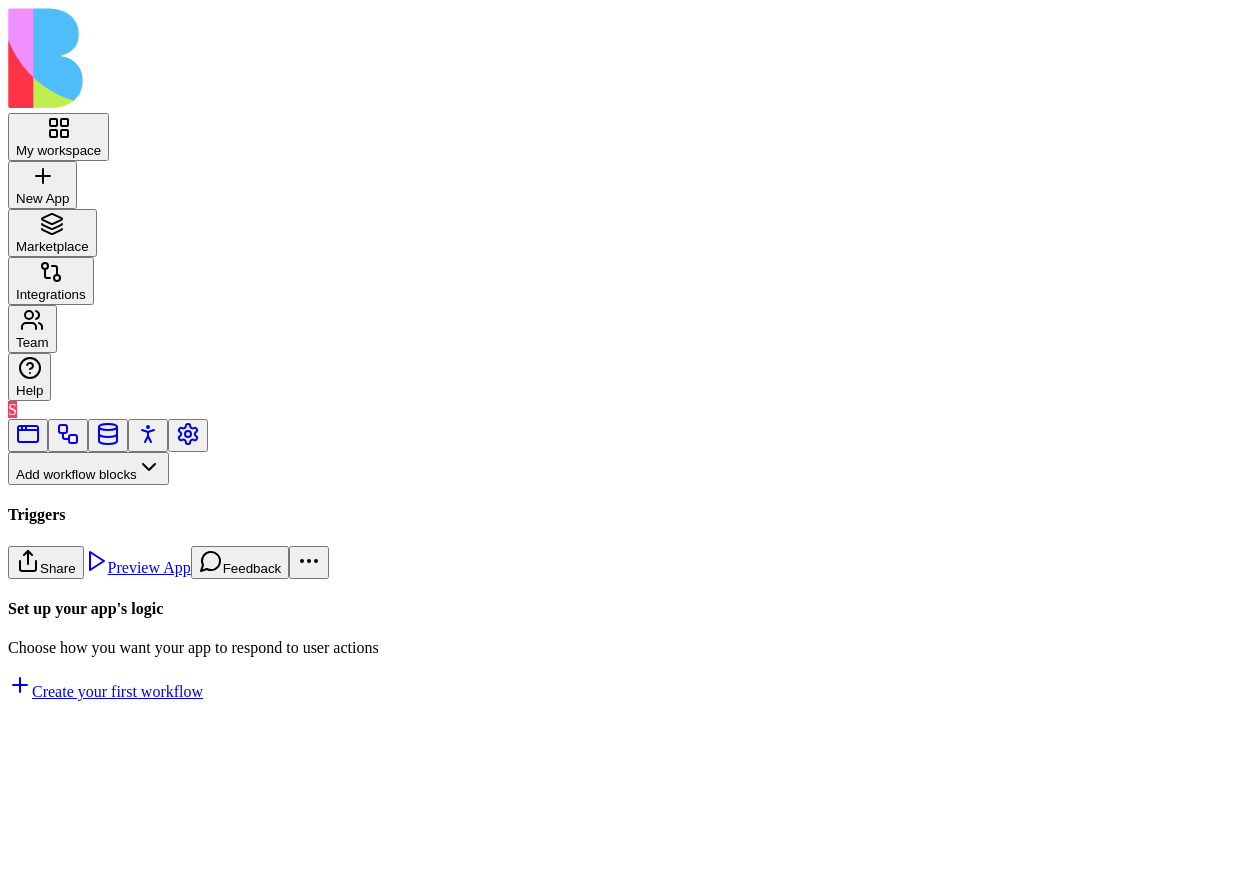 click on "ExternalEventTrigger" at bounding box center [133, 929] 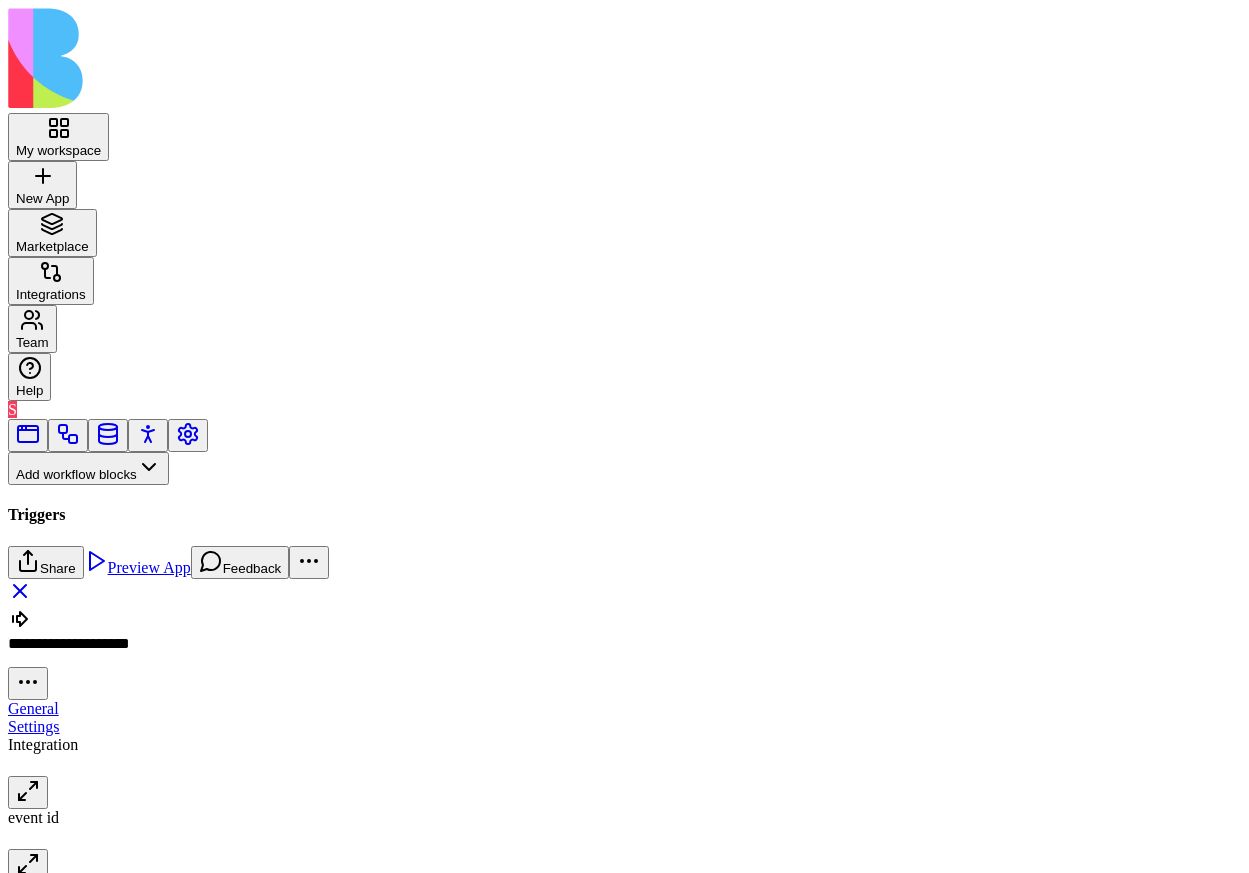 click on "My workspace New App
To pick up a draggable item, press the space bar.
While dragging, use the arrow keys to move the item.
Press space again to drop the item in its new position, or press escape to cancel.
Marketplace Integrations Team Help S Add workflow blocks Blocks App Builder Create App Create Block CreateTableColumns CreateBlocksCodePage DescribeBlock DescribeApp UpdateBlock CompileApp GetAppTypesCode CreateBlocksTable GenerateAppCode CreateBlocksPages CreateTables UpdateApp GenerateAppCoverImage IsNewApp DeletePage UpdatePage GetAppIntegrations ImplementApp EditTableColumns CreateRoles CreateActions CreateWorkflows EditTables Triggers App Action Form Submitted Scheduler SchedulerTriggerEntrypointAction DataEvent ExternalEventTrigger Inputs Button Text Field URL Field Email Field Password Field Long Text Field JSON Field Checkbox Date Field Number Field Icon Field List Field Image Upload Field Single Select Field Multiple Select Field Block Picker Dynamic Object Field Form Item Picker" at bounding box center [624, 445] 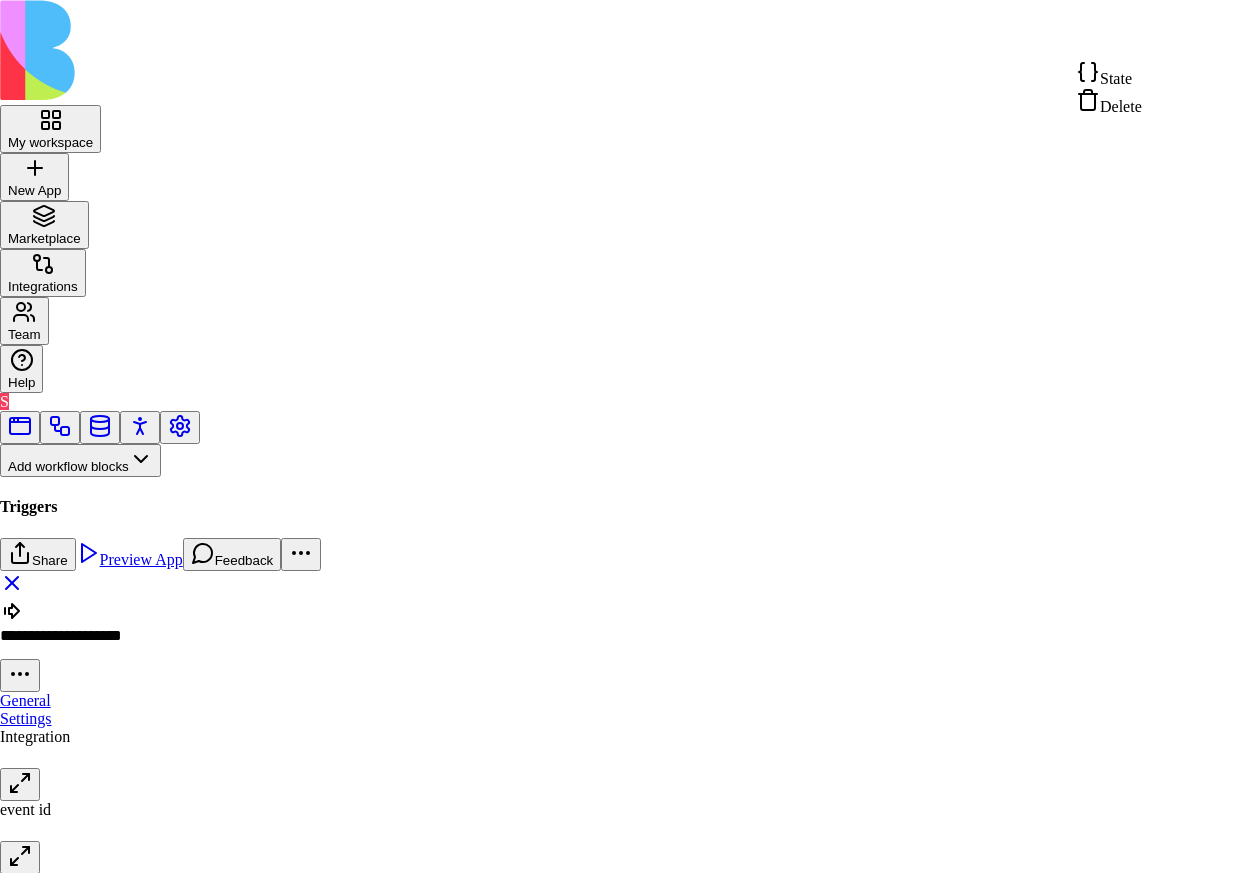 click on "State" at bounding box center (1116, 78) 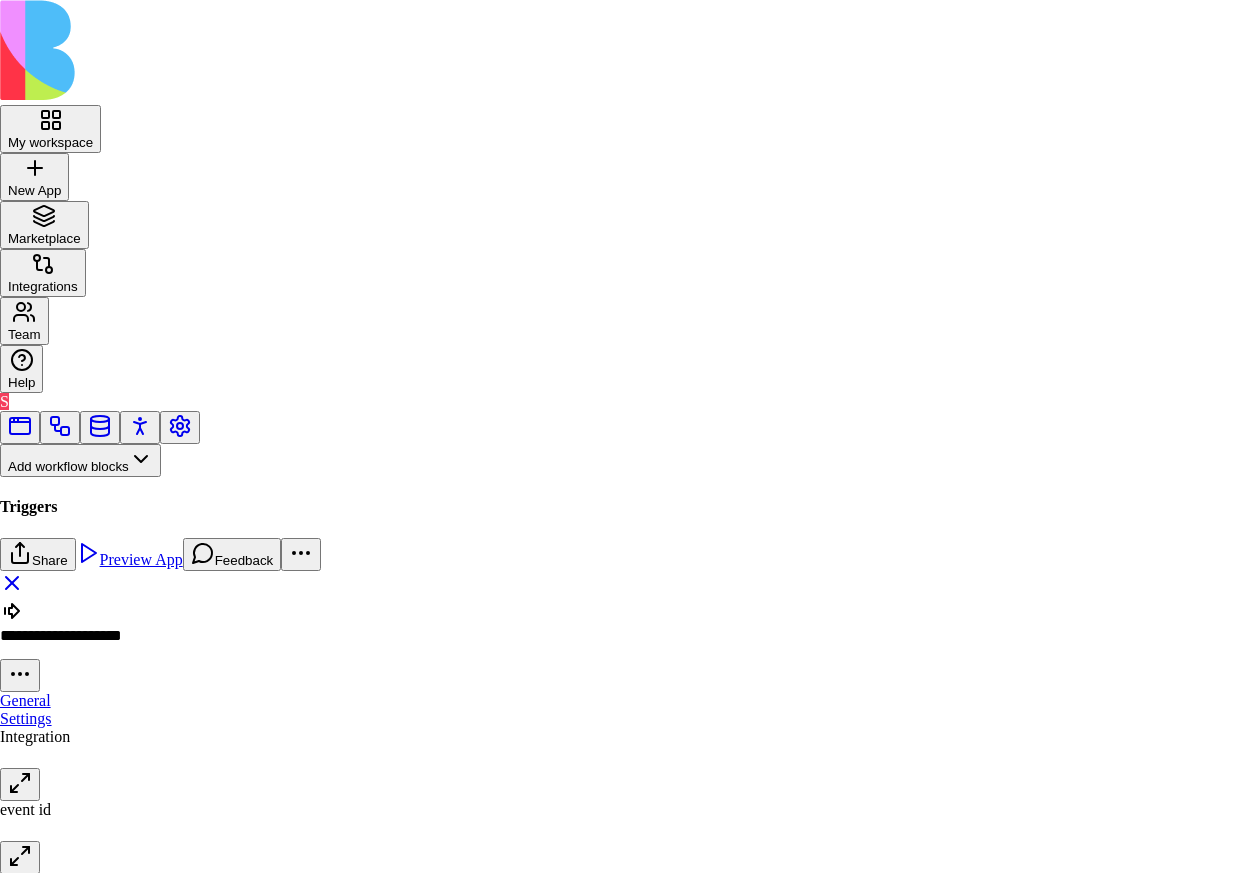 click on ""blockId" :  "686d1efa55929d64a380661b"            }          ]        }      }    } ,    "data" :  {      "title" :  "ExternalEventTrigger" ,      "publish" :  "public" ,      "url" :  "{{actions}}/actions/triggers/external-events" ,      "exposedToAiCode" :  true ,      "iconName" :  "arrow-big-right-dash"    } ,    "state" :  "active" ,    "updatedAt" :  "[DATE]T13:48:55.691Z" }" at bounding box center (355, 1173) 